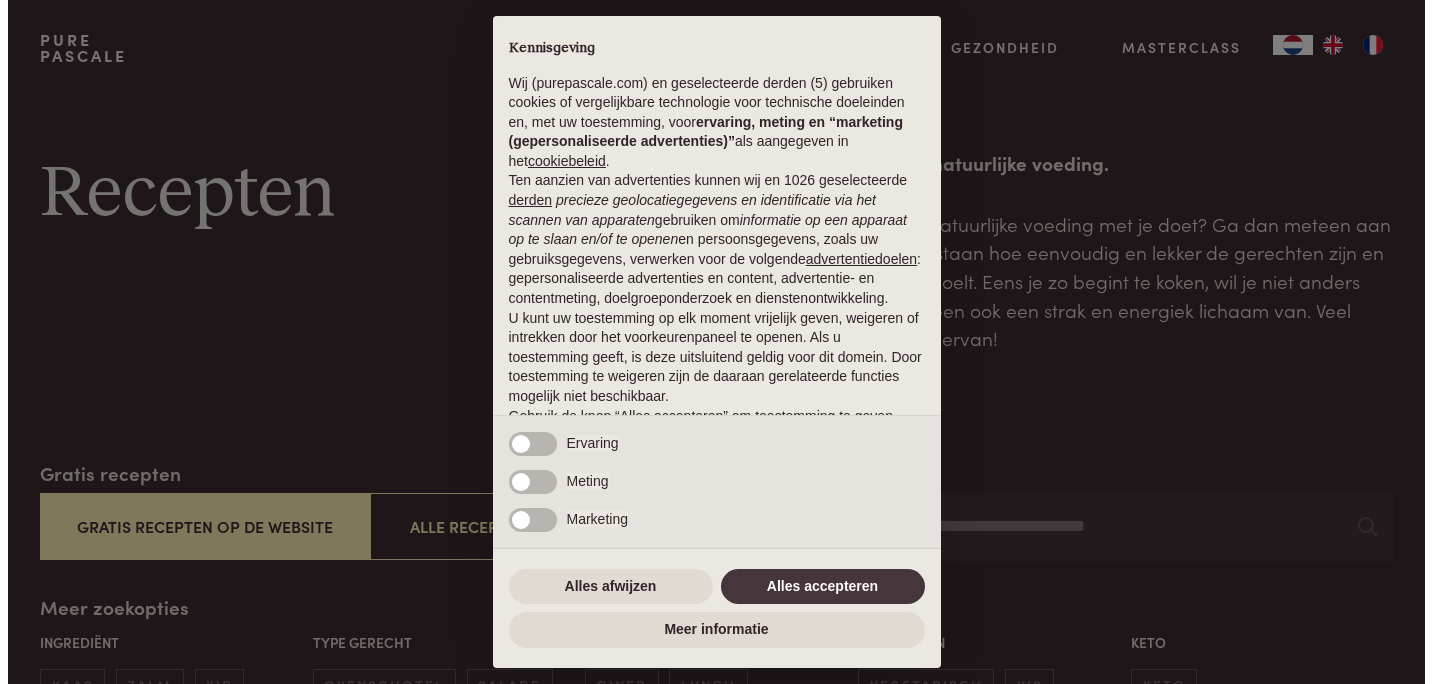 scroll, scrollTop: 0, scrollLeft: 0, axis: both 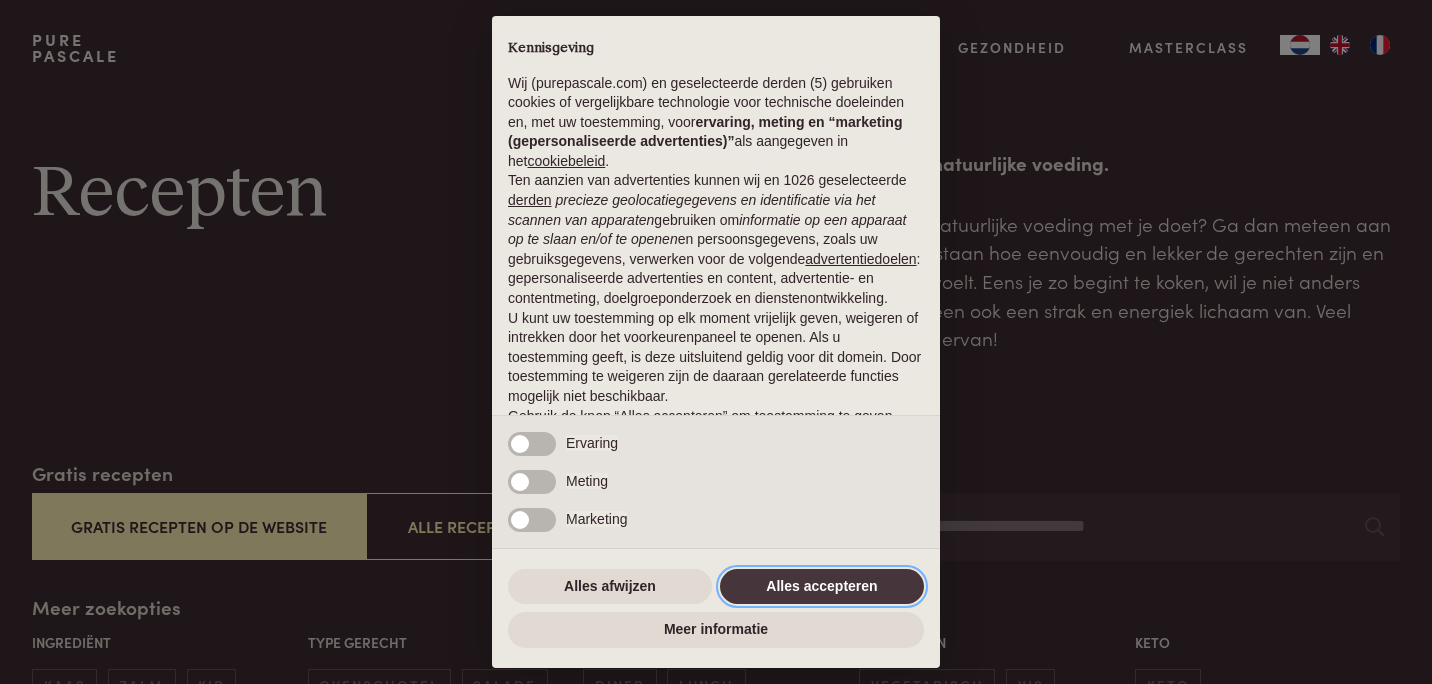 click on "Alles accepteren" at bounding box center (822, 587) 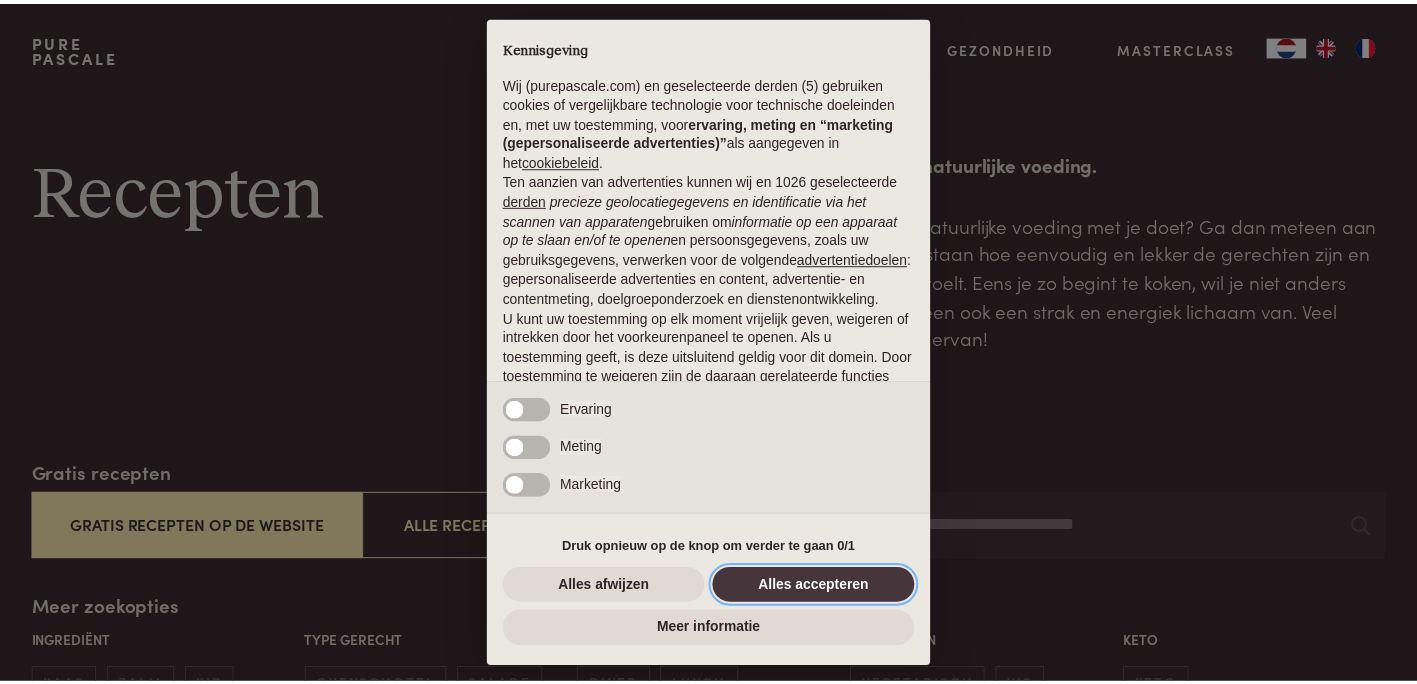 scroll, scrollTop: 120, scrollLeft: 0, axis: vertical 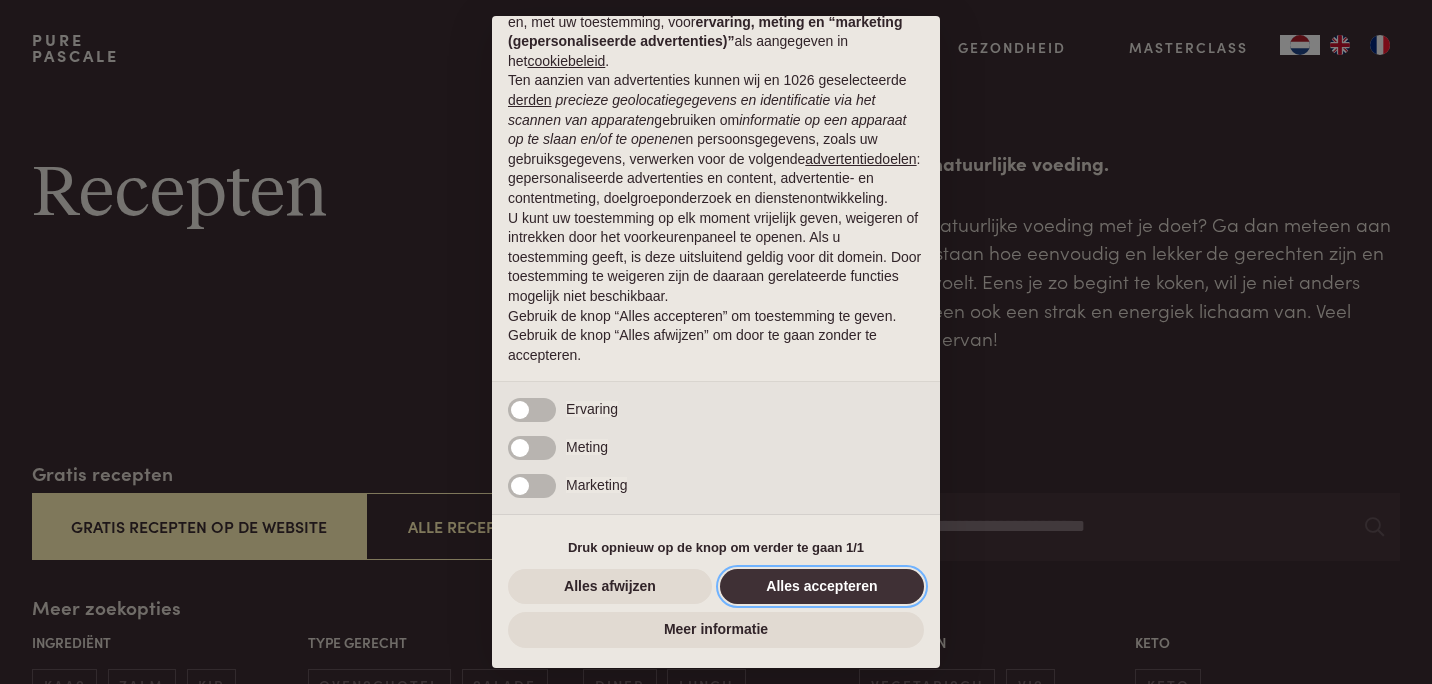 click on "Alles accepteren" at bounding box center [822, 587] 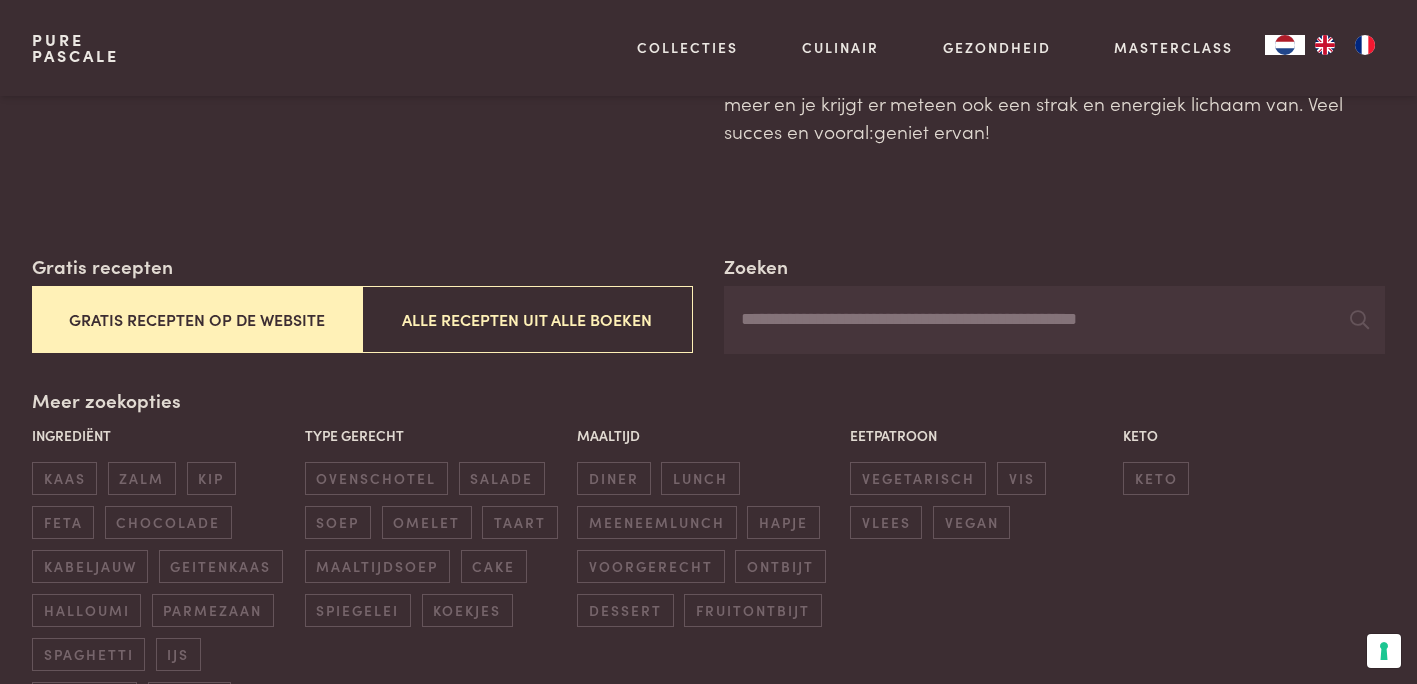 scroll, scrollTop: 200, scrollLeft: 0, axis: vertical 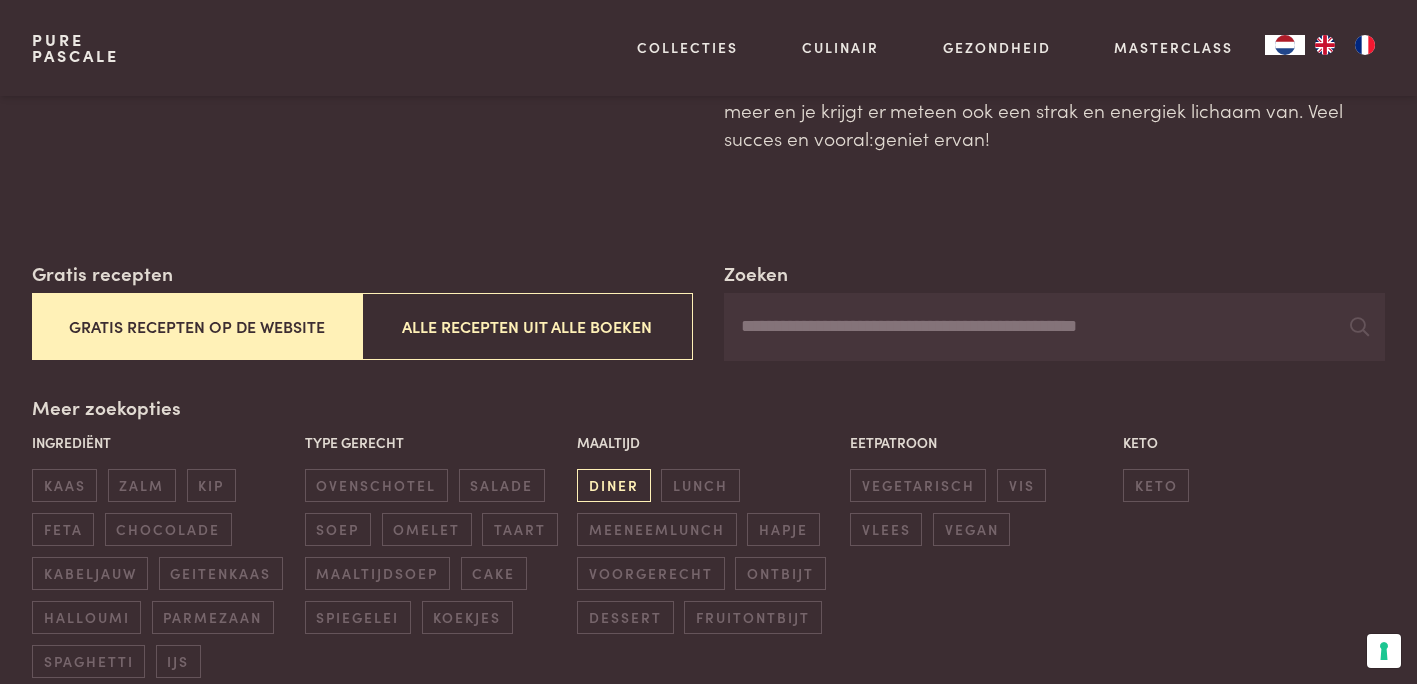 click on "diner" at bounding box center (613, 485) 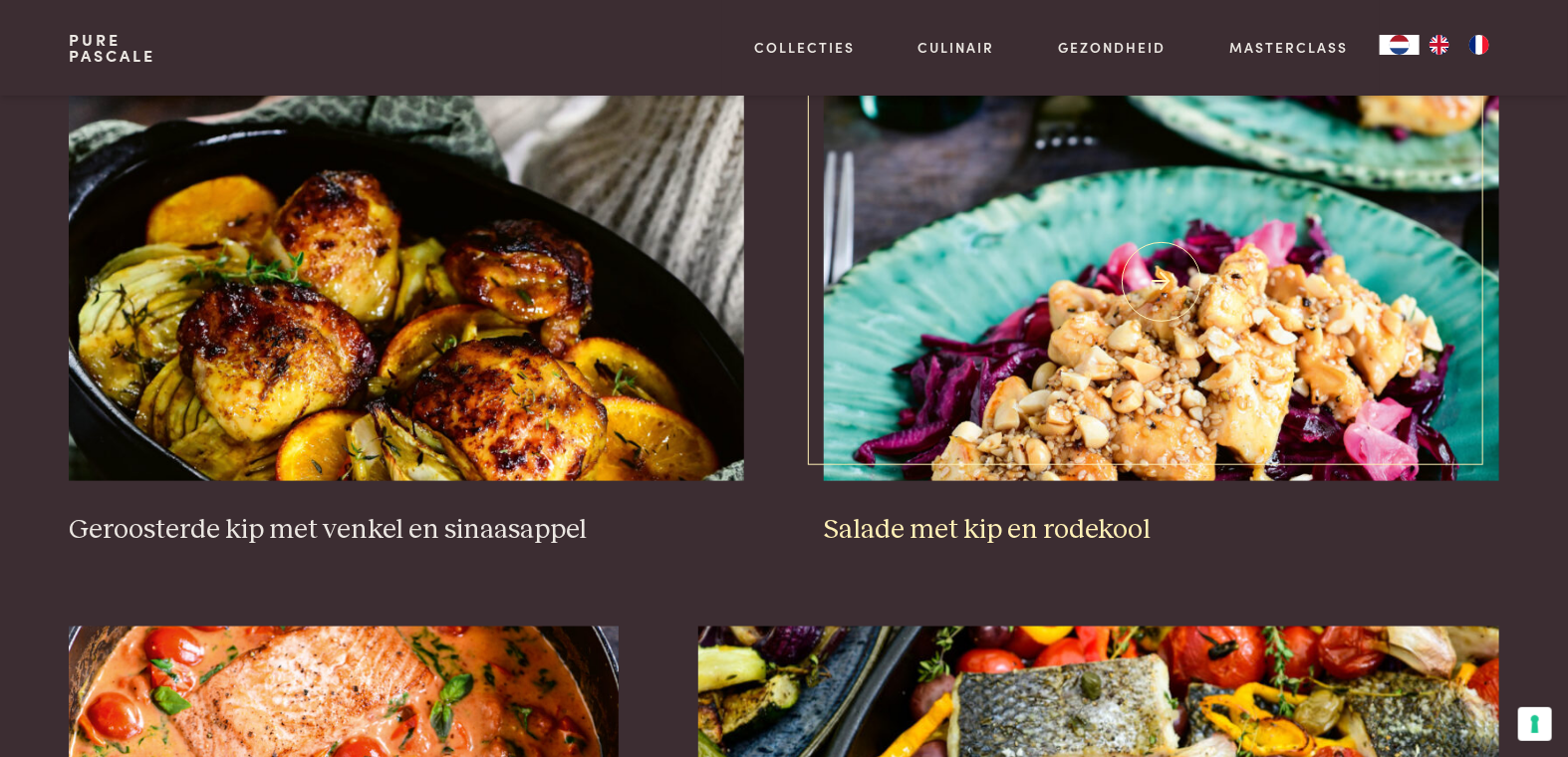 scroll, scrollTop: 845, scrollLeft: 0, axis: vertical 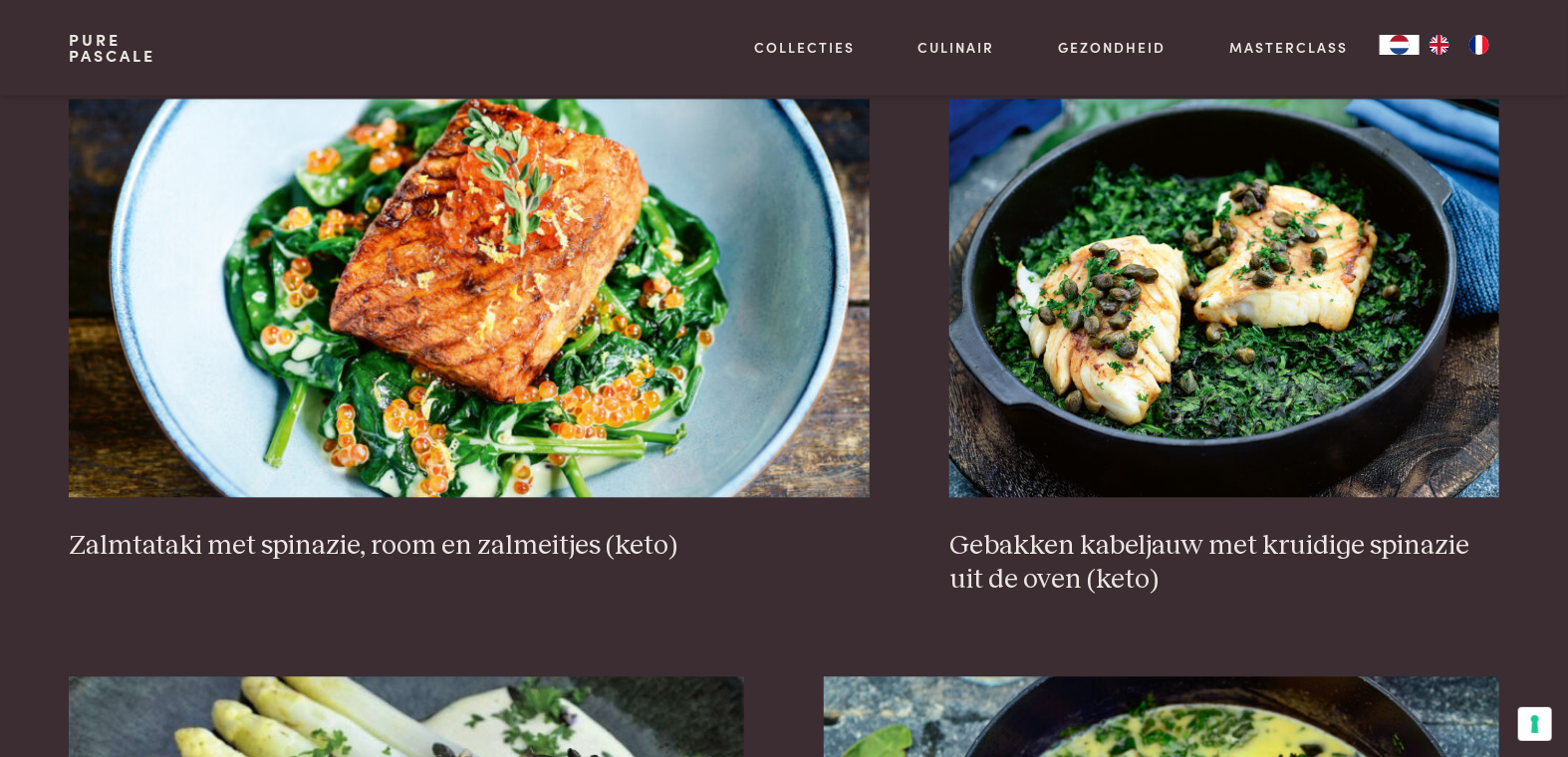 click on "Zalmtataki met spinazie, room en zalmeitjes (keto)" at bounding box center (469, 348) 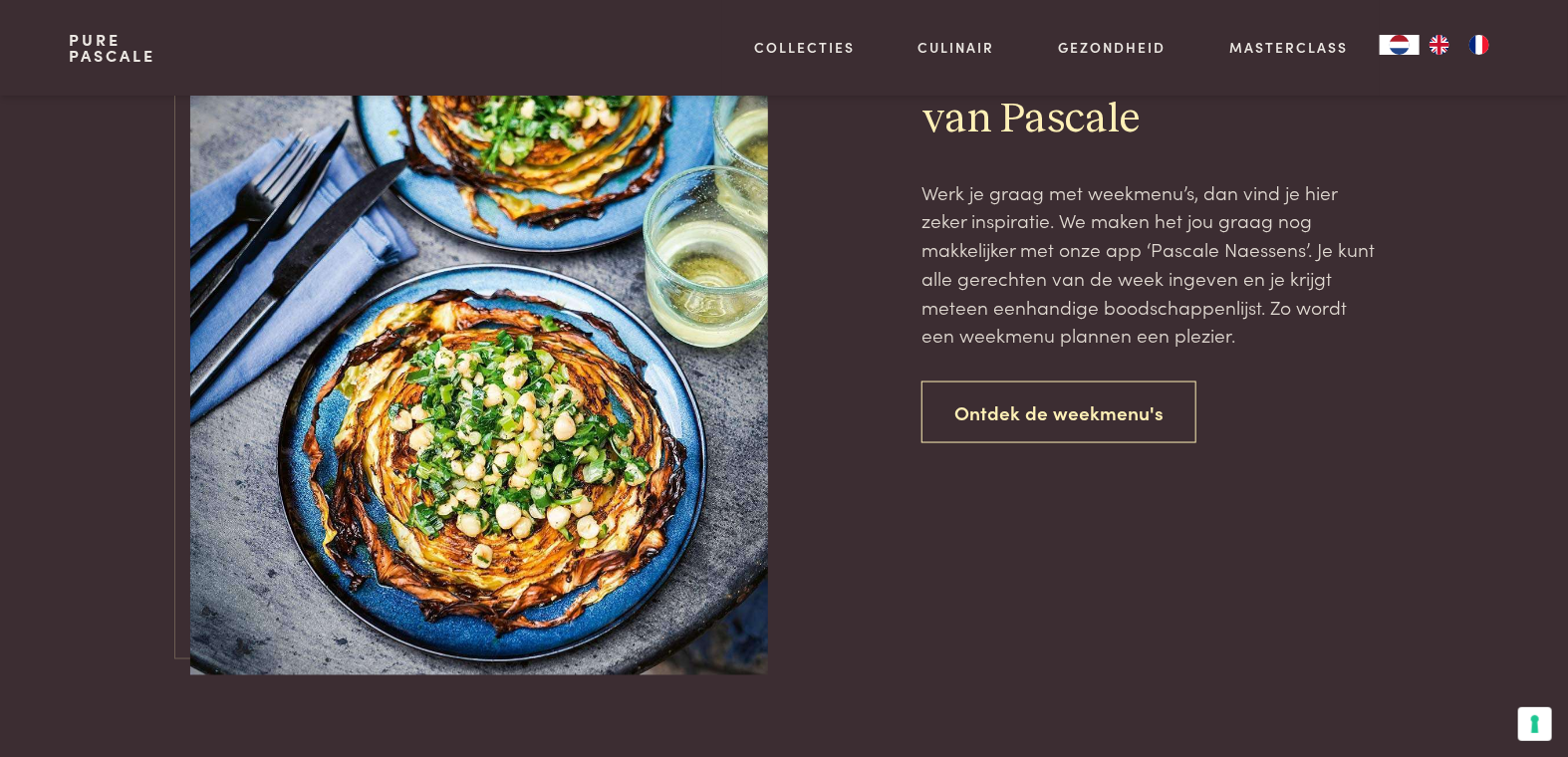 scroll, scrollTop: 4718, scrollLeft: 0, axis: vertical 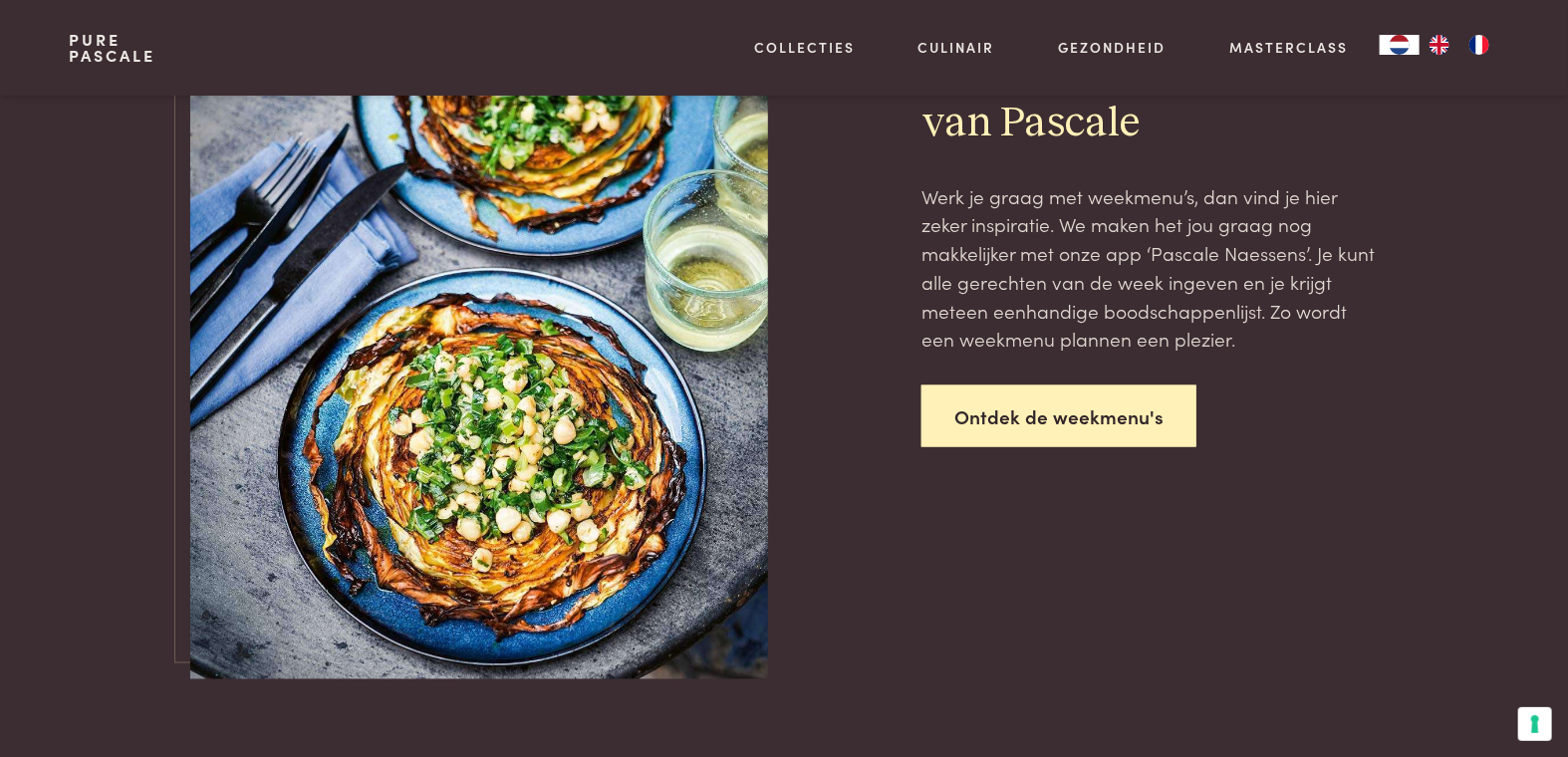 click on "Ontdek de weekmenu's" at bounding box center [1059, 416] 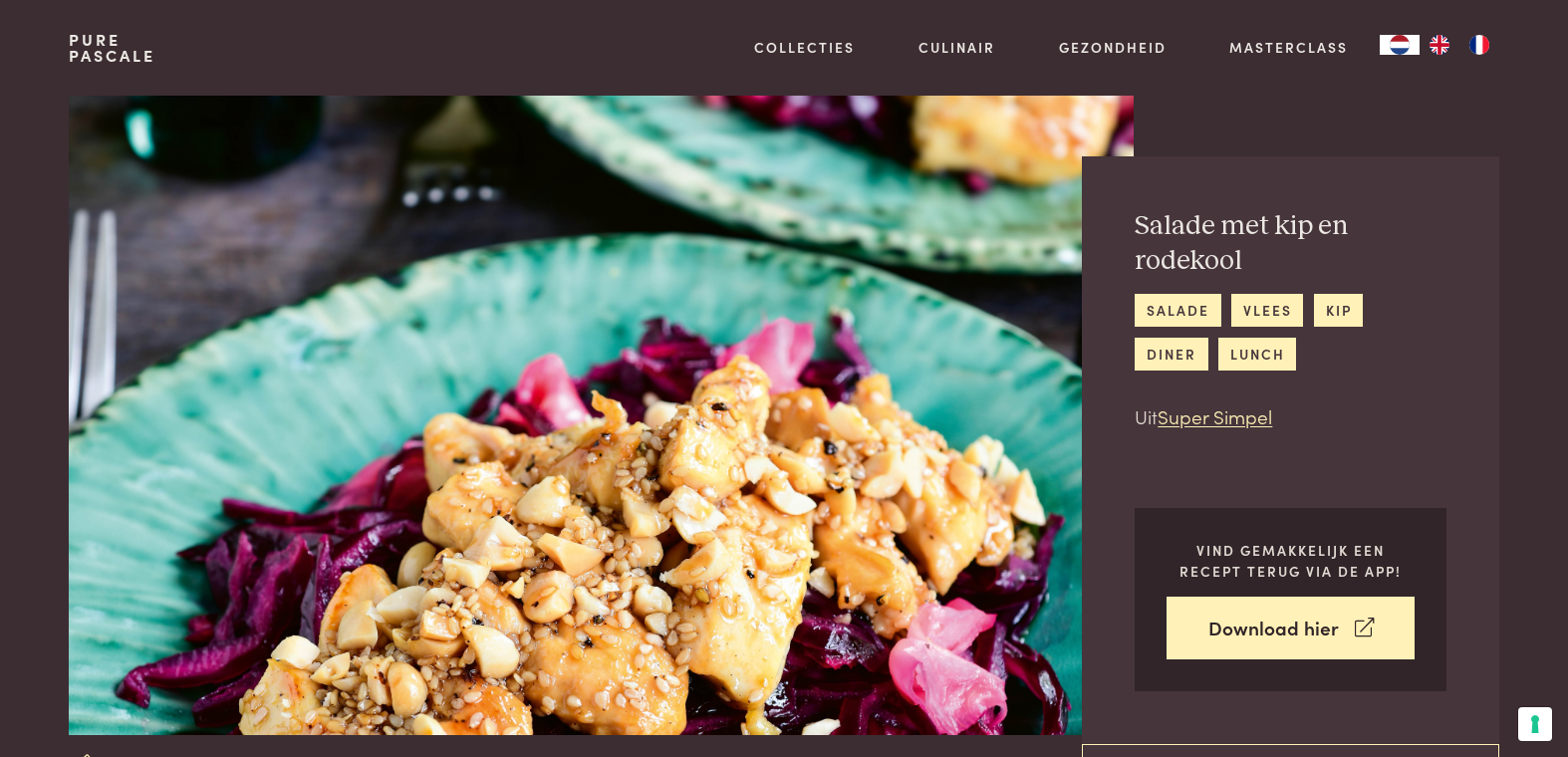 scroll, scrollTop: 111, scrollLeft: 0, axis: vertical 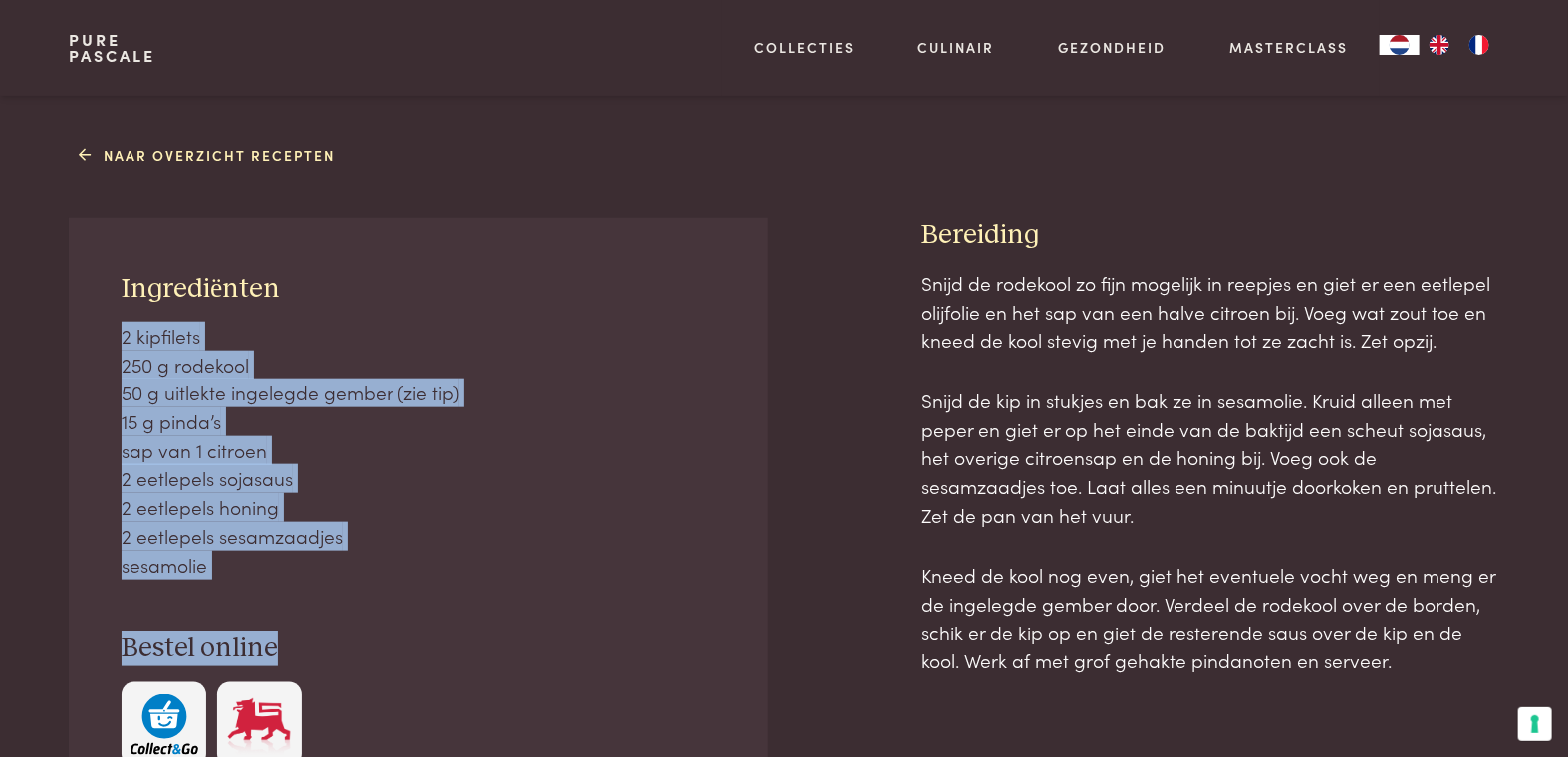 drag, startPoint x: 370, startPoint y: 307, endPoint x: 550, endPoint y: 577, distance: 324.49961 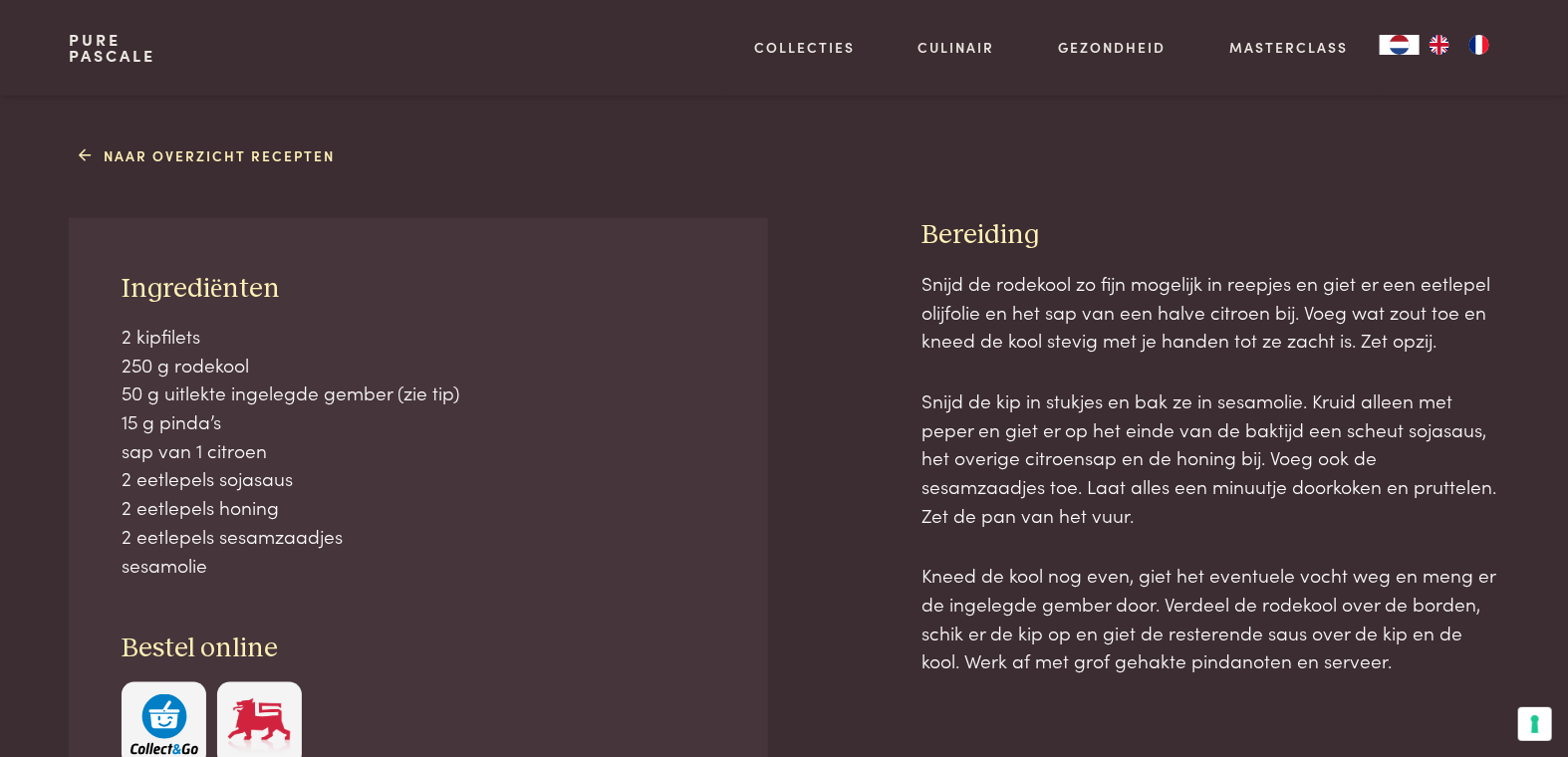 drag, startPoint x: 510, startPoint y: 562, endPoint x: 367, endPoint y: 265, distance: 329.63313 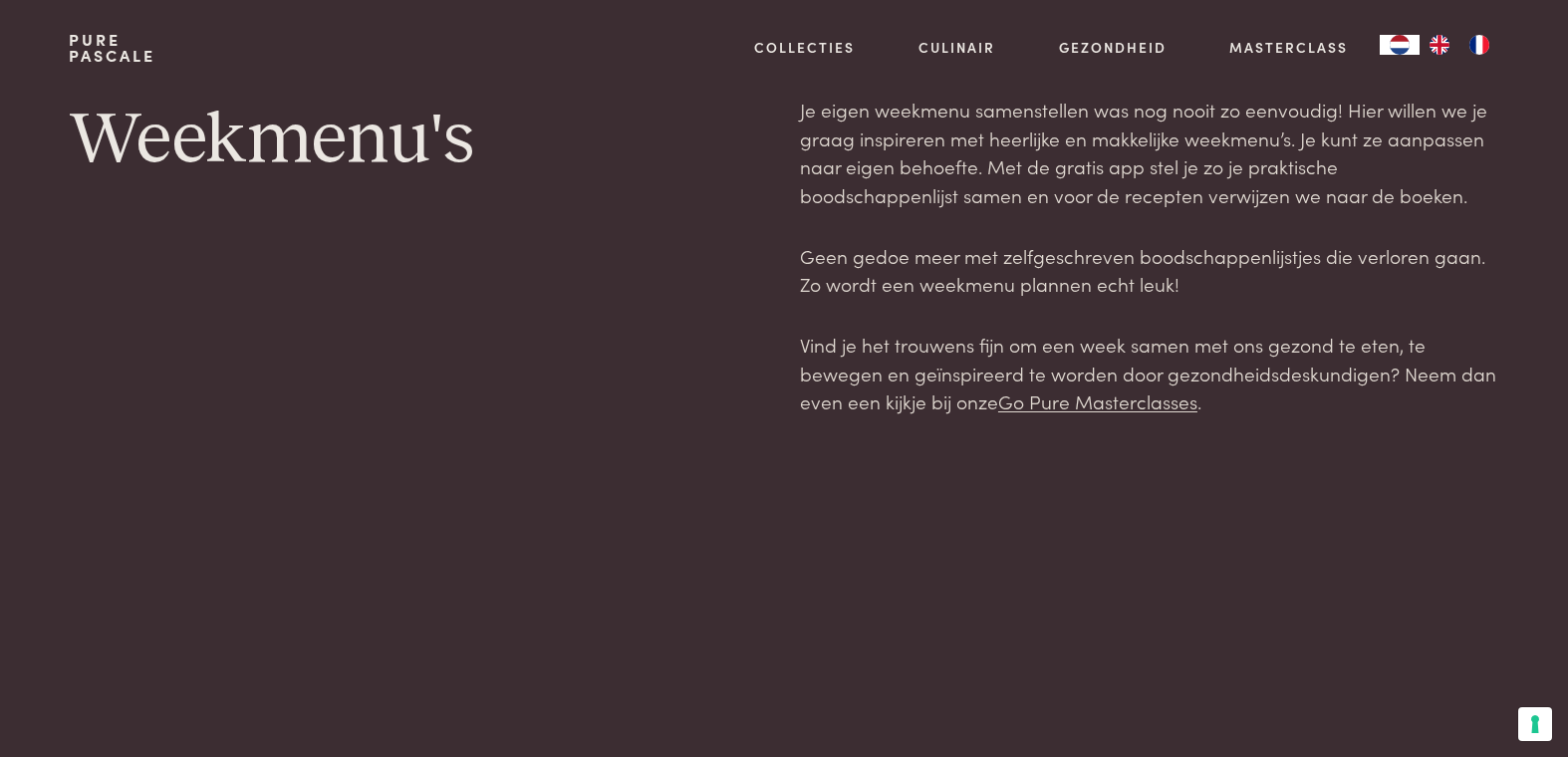 scroll, scrollTop: 0, scrollLeft: 0, axis: both 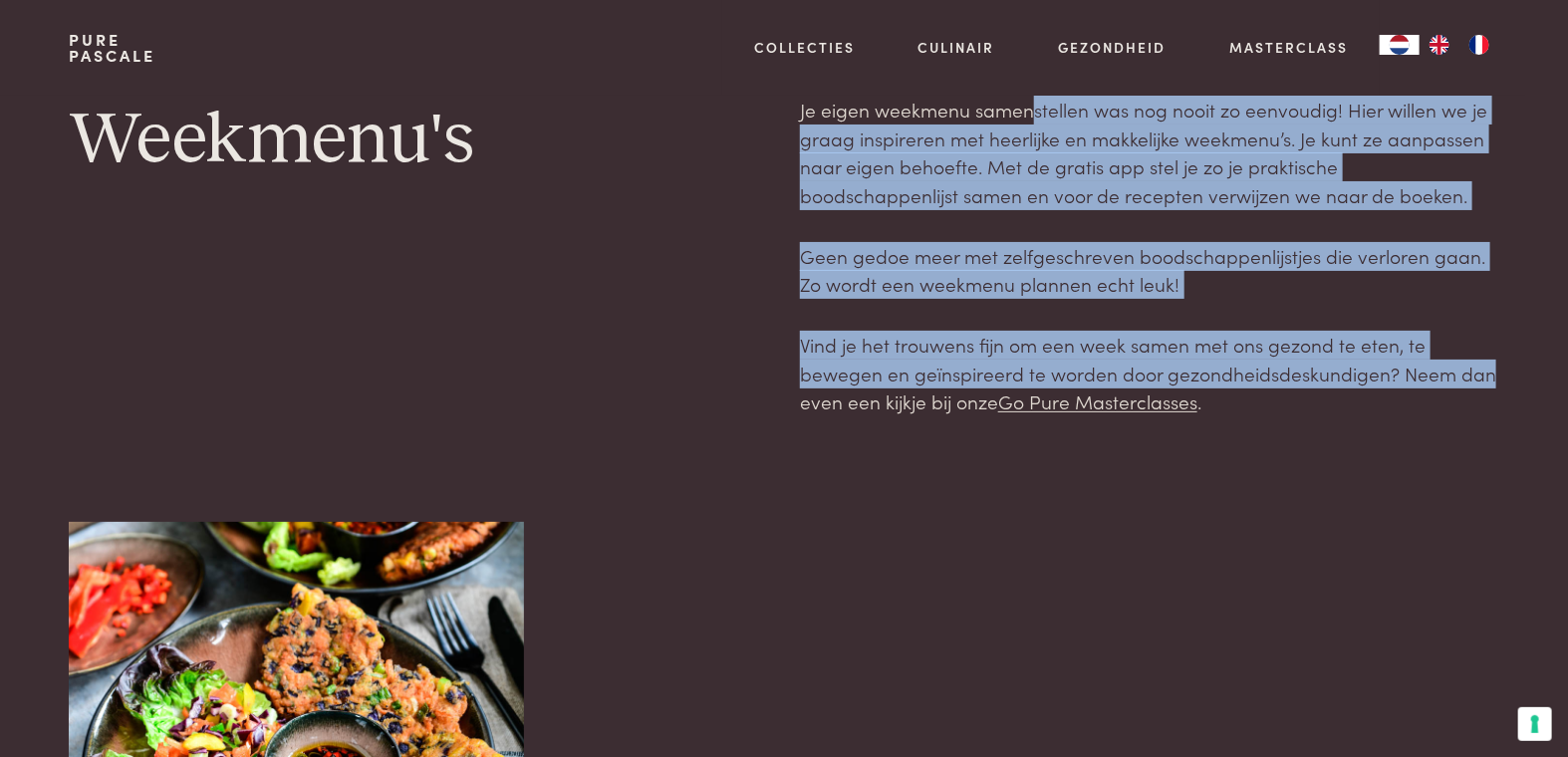 drag, startPoint x: 1236, startPoint y: 171, endPoint x: 1495, endPoint y: 367, distance: 324.80302 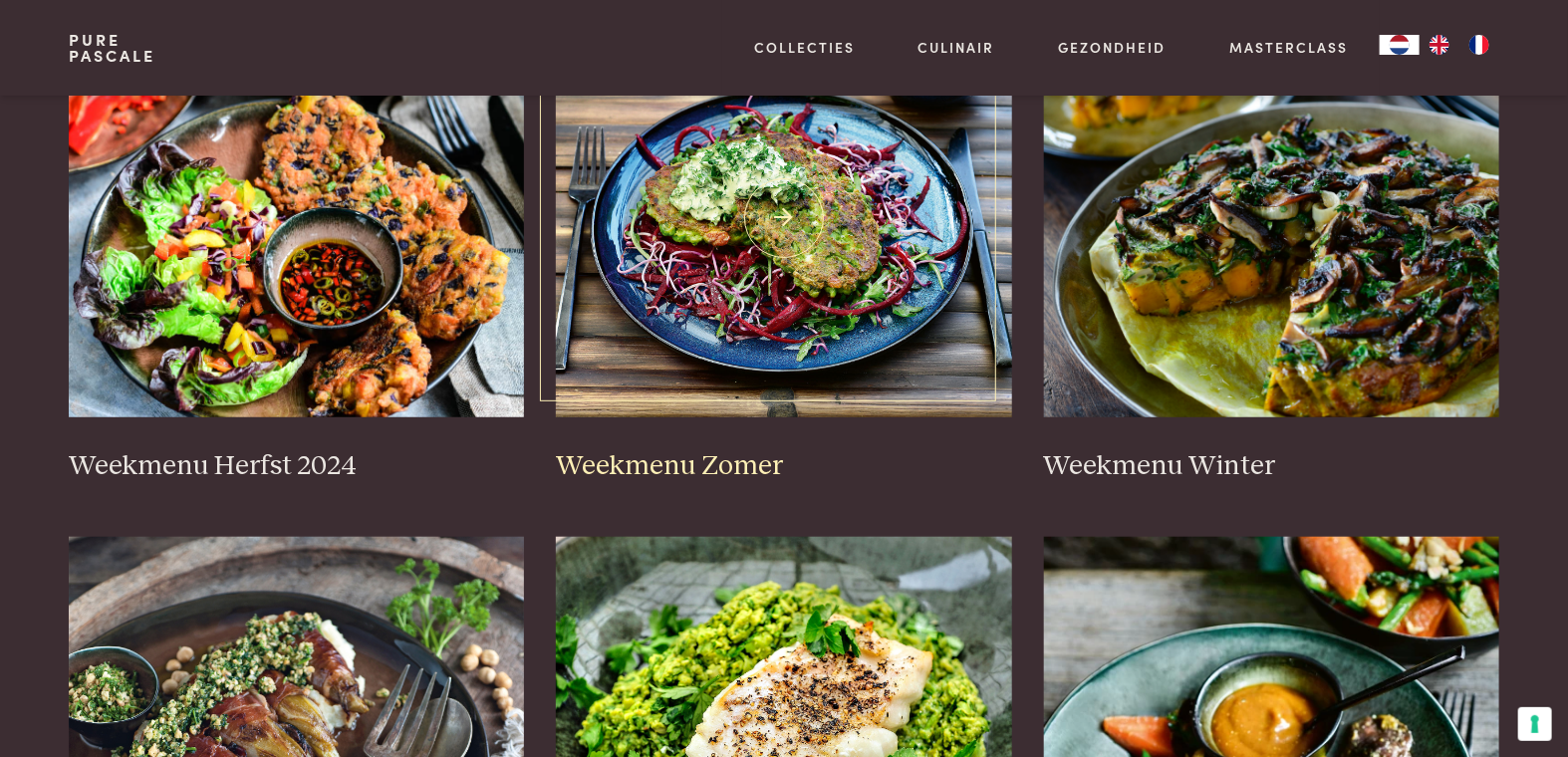 scroll, scrollTop: 442, scrollLeft: 0, axis: vertical 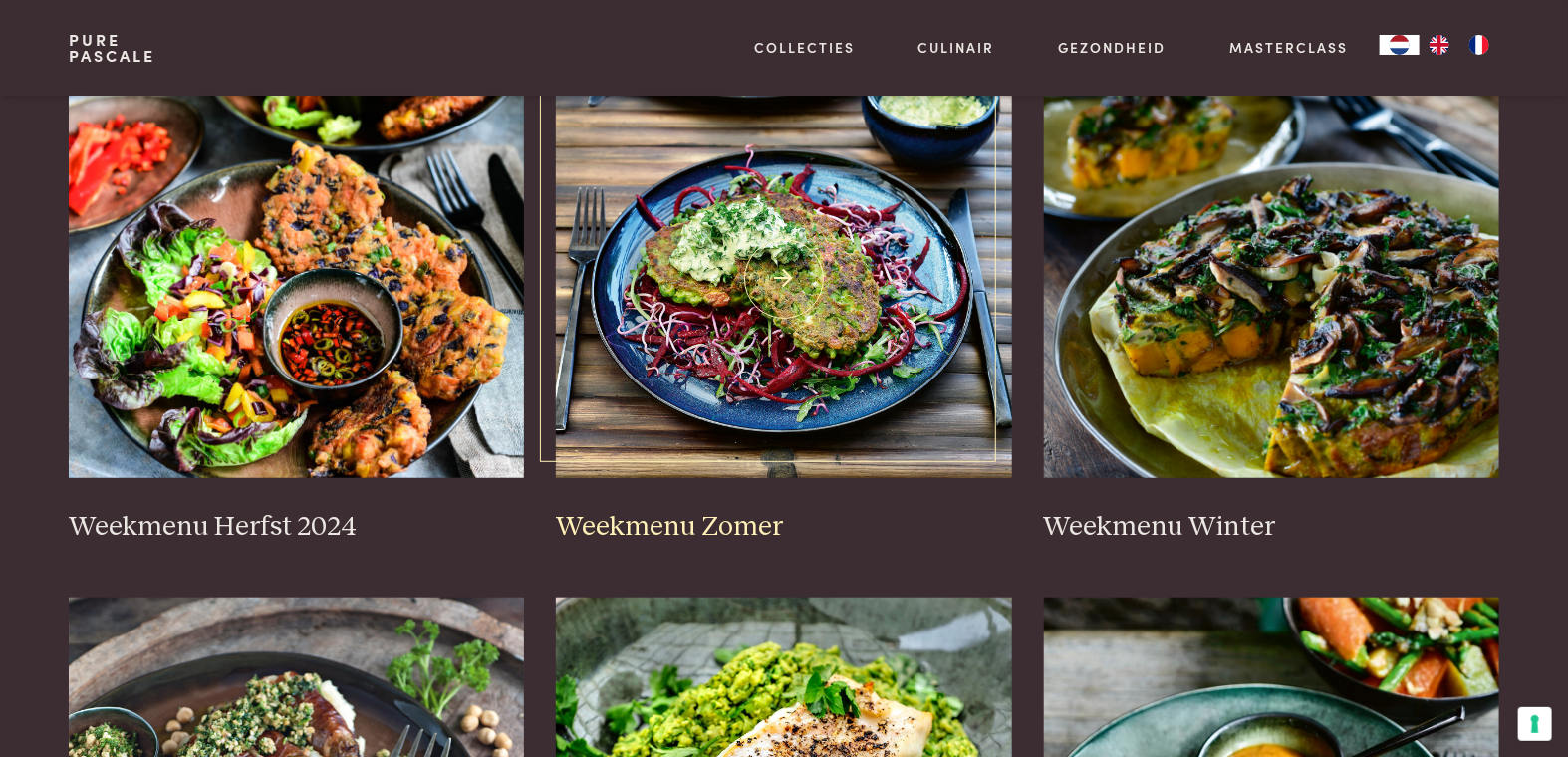 click at bounding box center [784, 279] 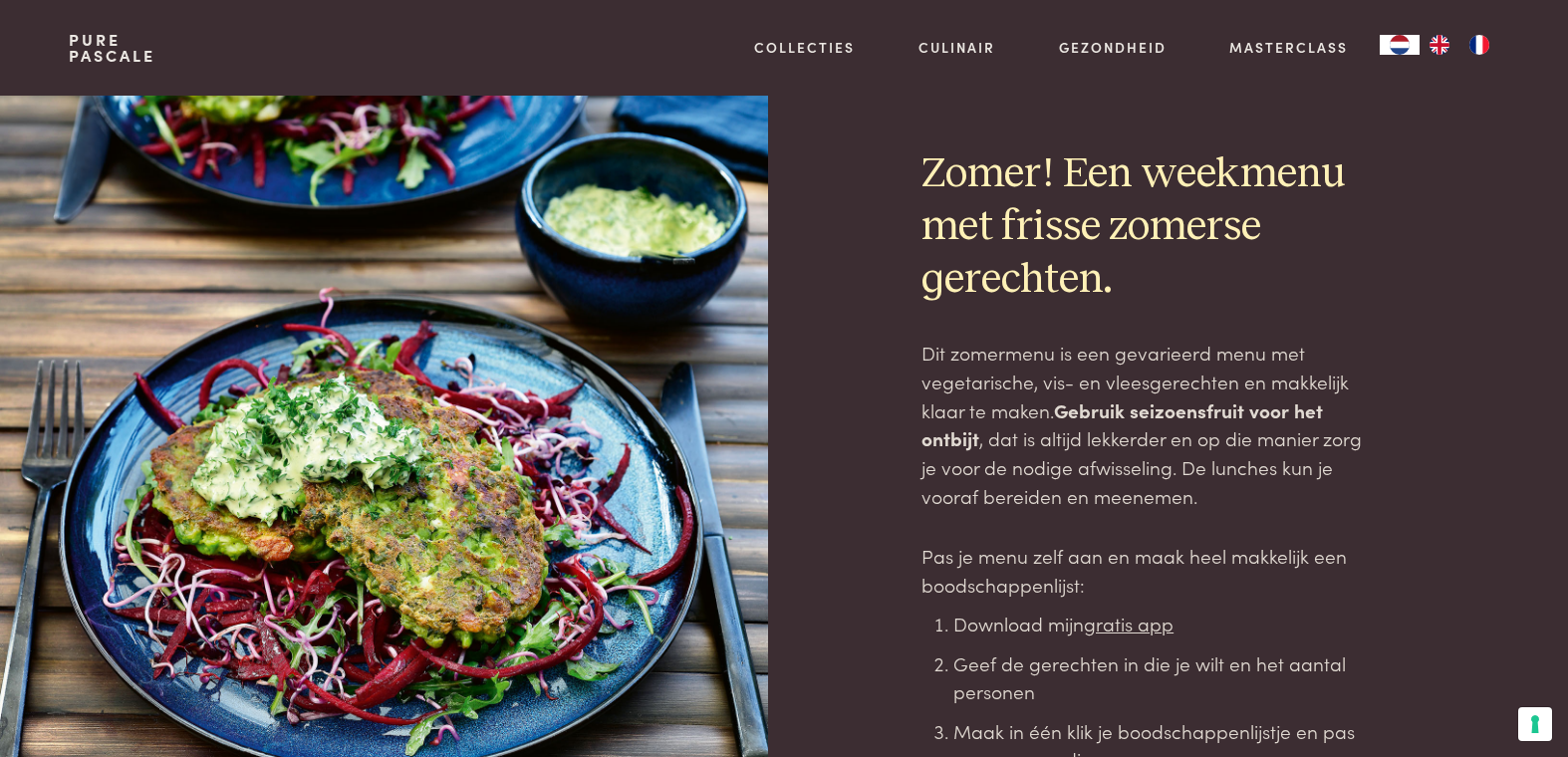 scroll, scrollTop: 0, scrollLeft: 0, axis: both 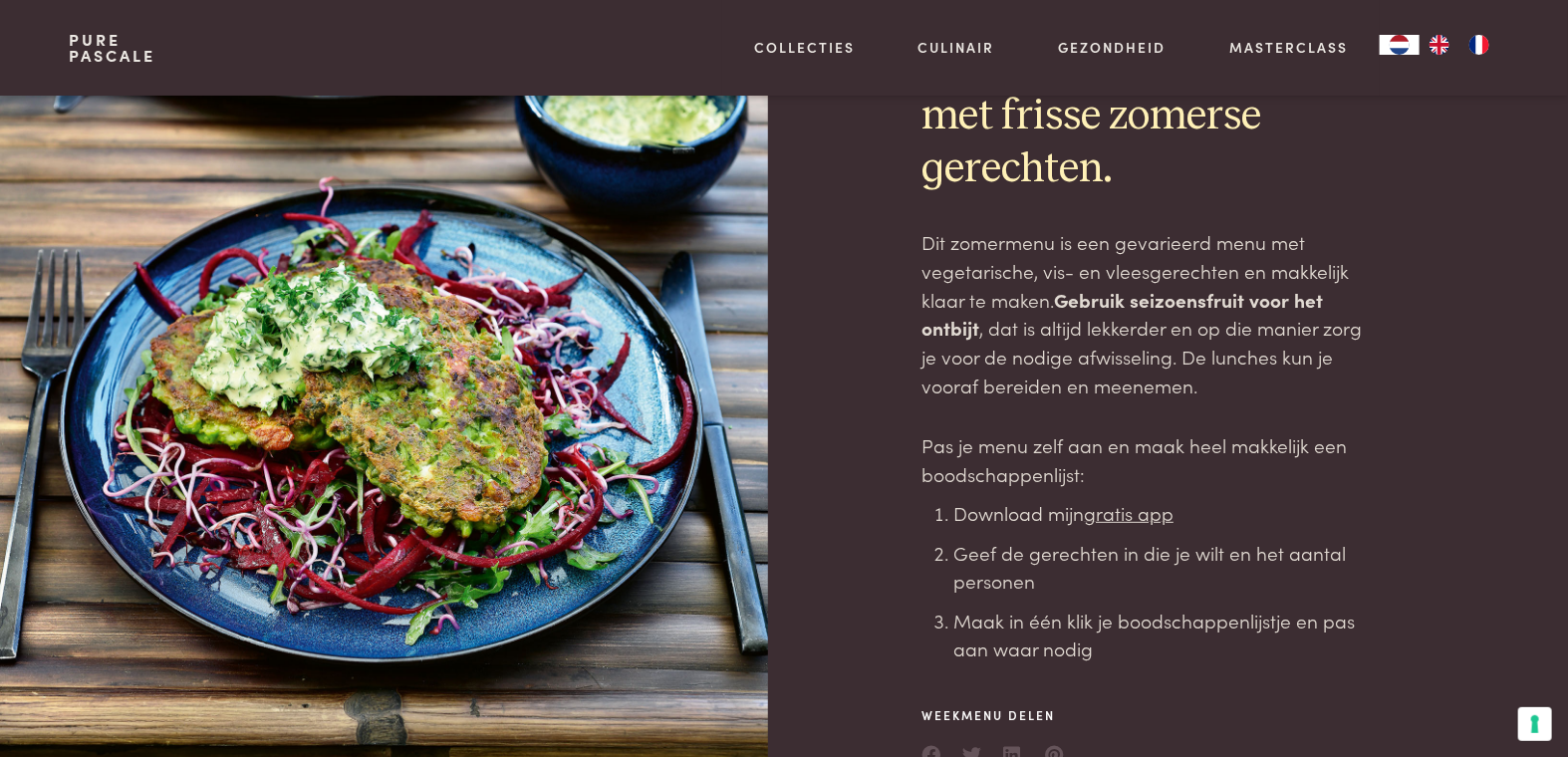 click on "Dit zomermenu is een gevarieerd menu met vegetarische, vis- en vleesgerechten en makkelijk klaar te maken.  Gebruik seizoensfruit voor het ontbijt , dat is altijd lekkerder en op die manier zorg je voor de nodige afwisseling. De lunches kun je vooraf bereiden en meenemen." at bounding box center (1150, 314) 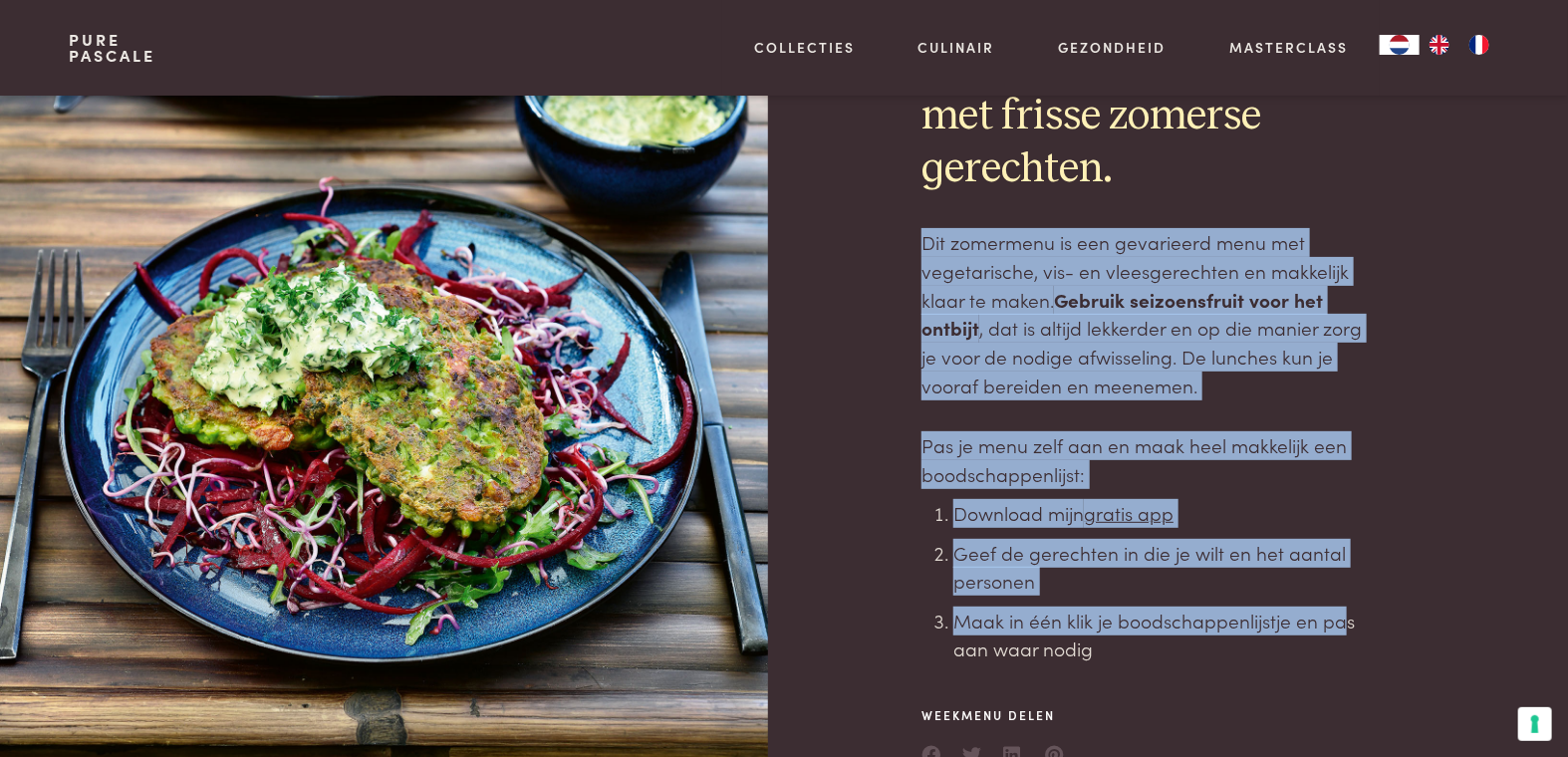drag, startPoint x: 1250, startPoint y: 150, endPoint x: 1344, endPoint y: 623, distance: 482.2499 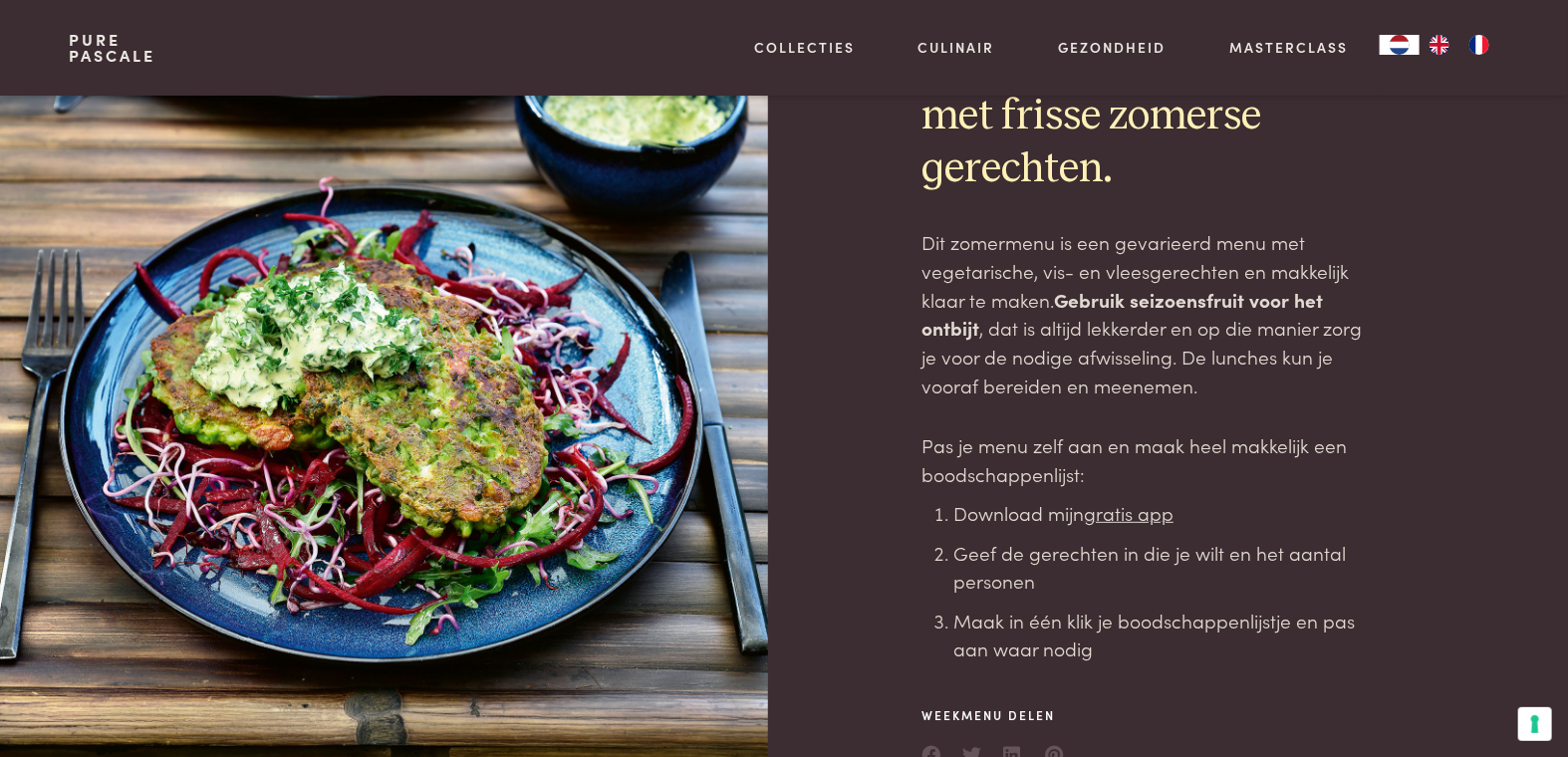 click on "Maak in één klik je boodschappenlijstje en pas aan waar nodig" at bounding box center [1166, 634] 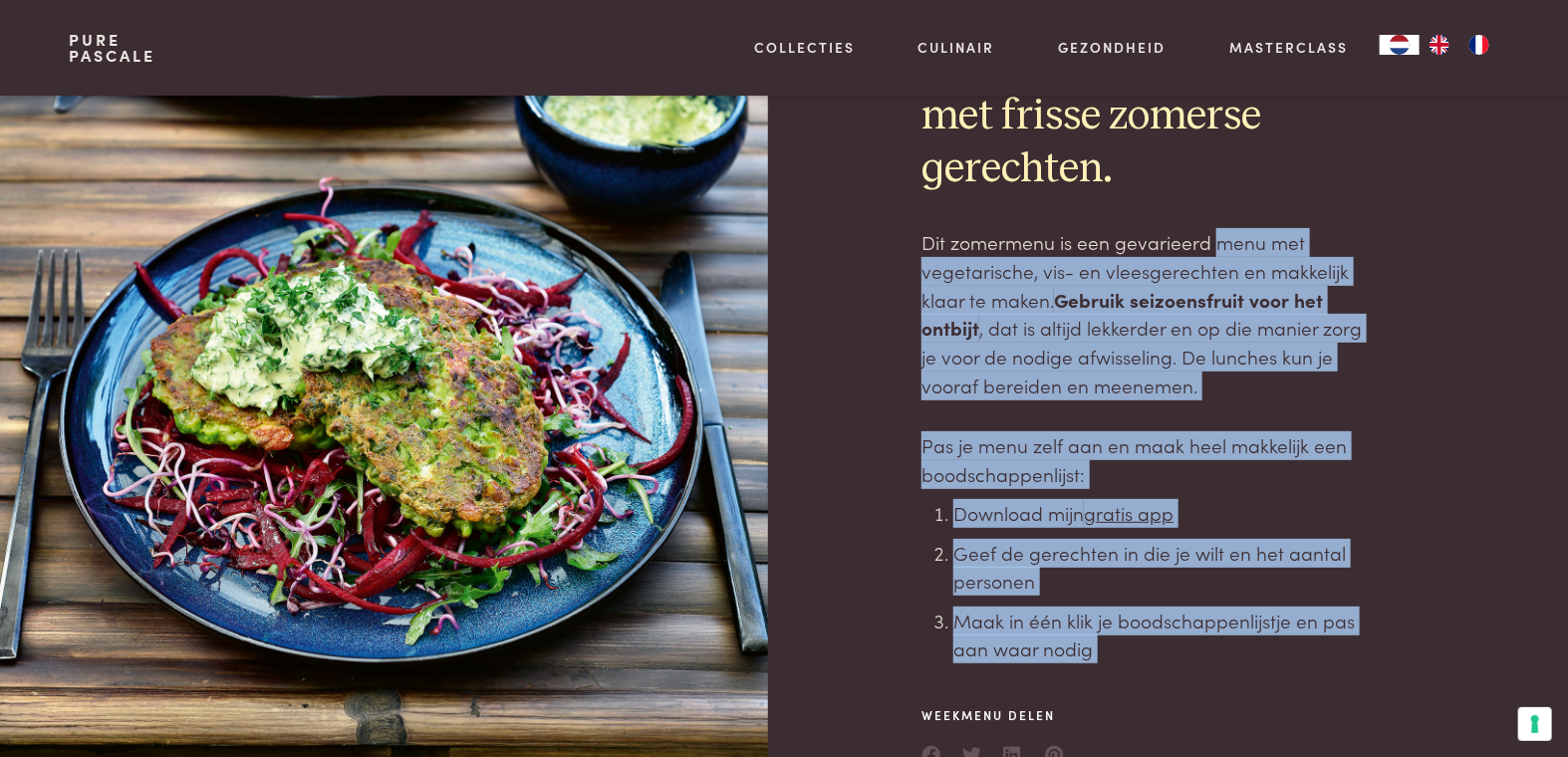drag, startPoint x: 1305, startPoint y: 660, endPoint x: 1215, endPoint y: 205, distance: 463.8157 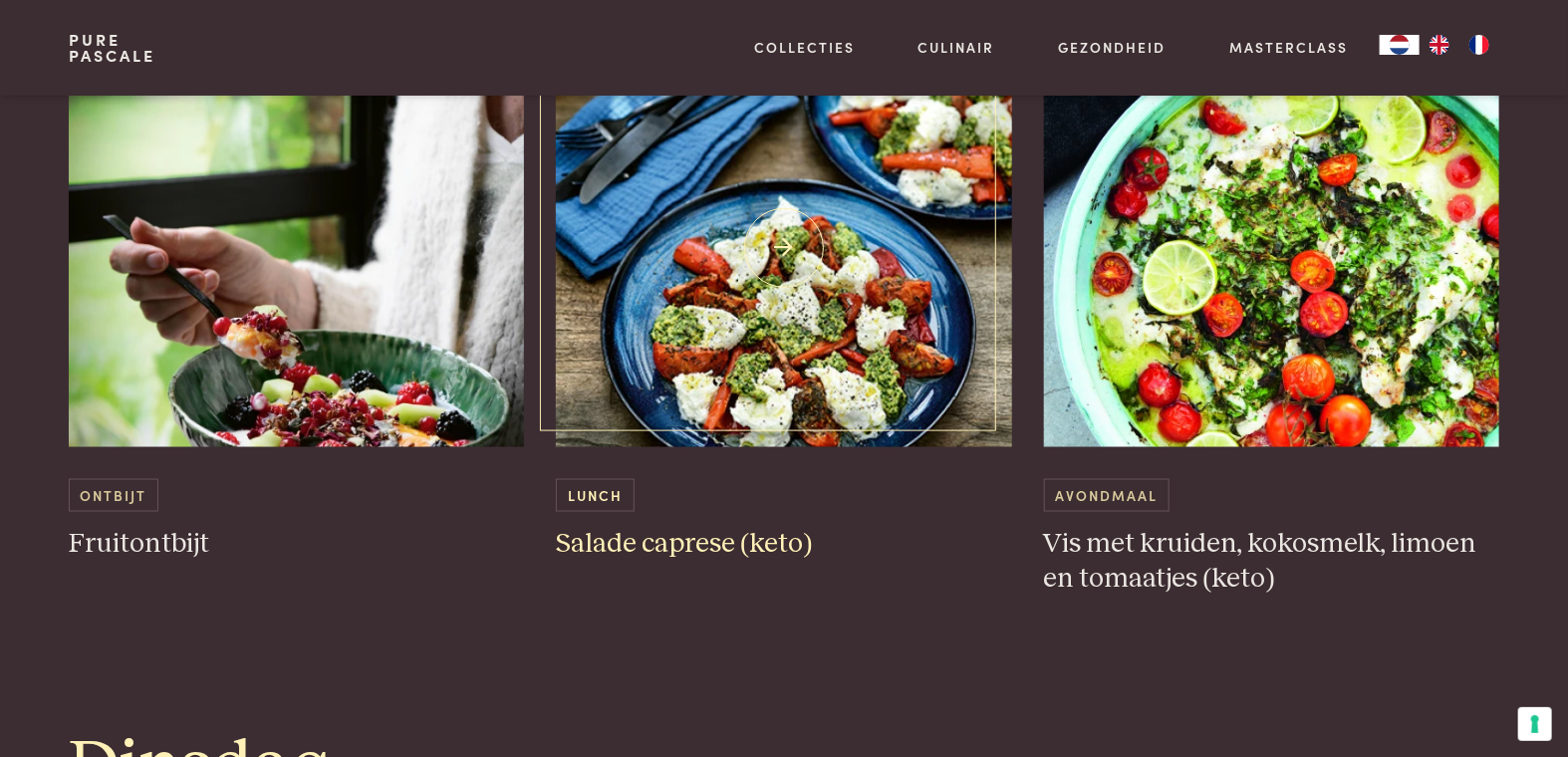 scroll, scrollTop: 1217, scrollLeft: 0, axis: vertical 